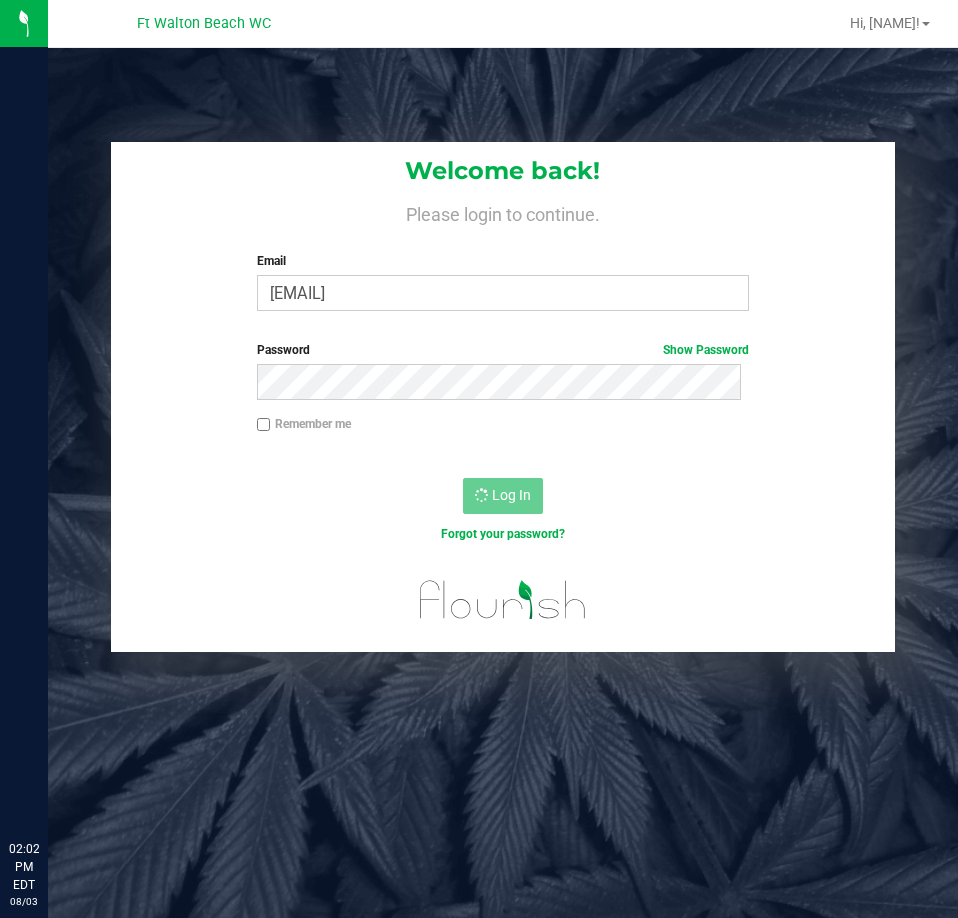 scroll, scrollTop: 0, scrollLeft: 0, axis: both 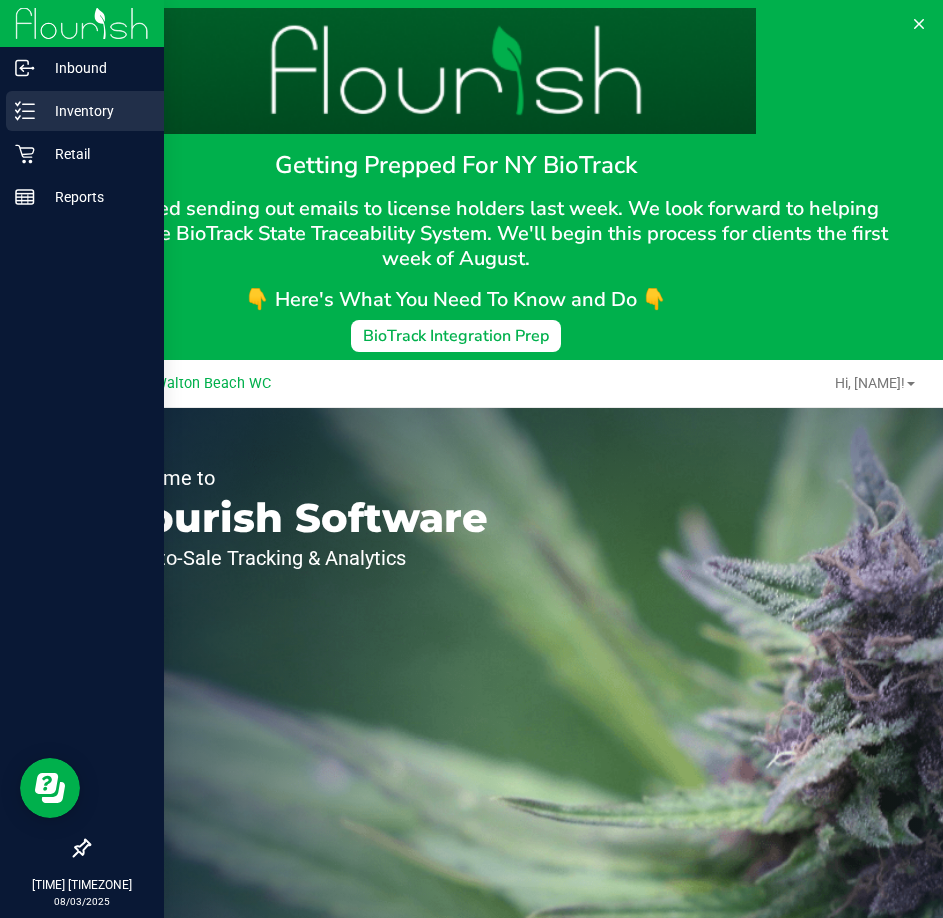 click on "Inventory" at bounding box center [95, 111] 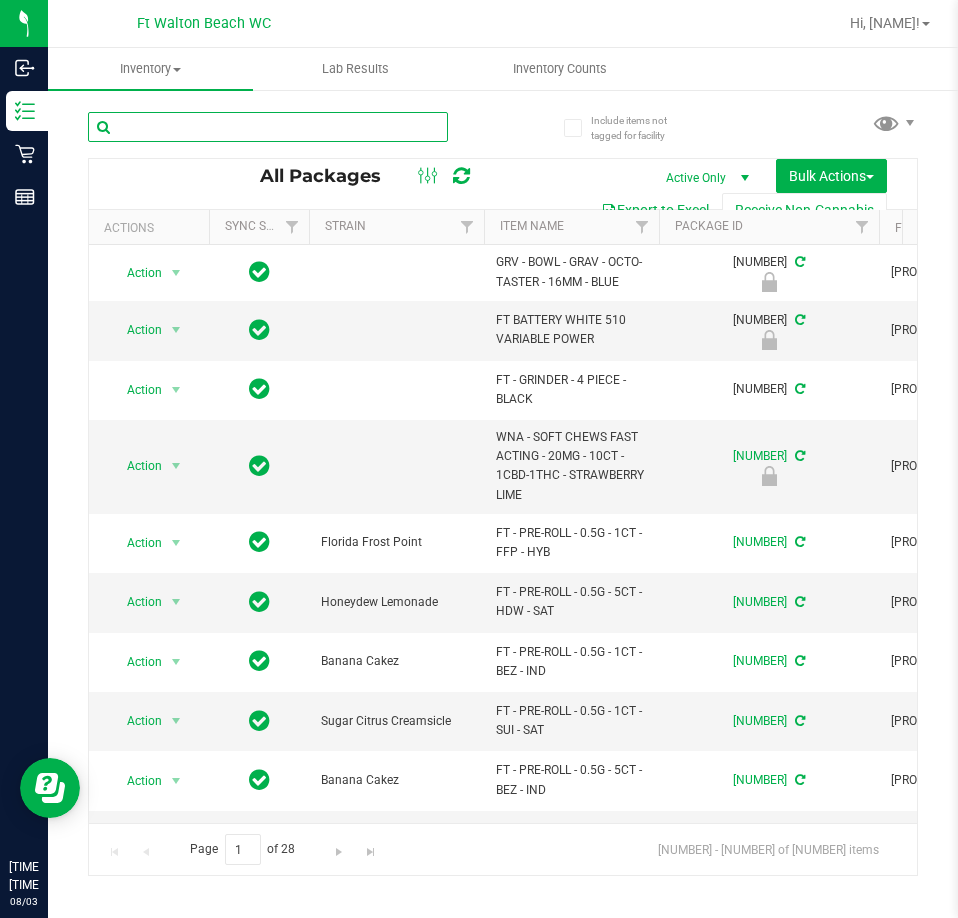 click at bounding box center (268, 127) 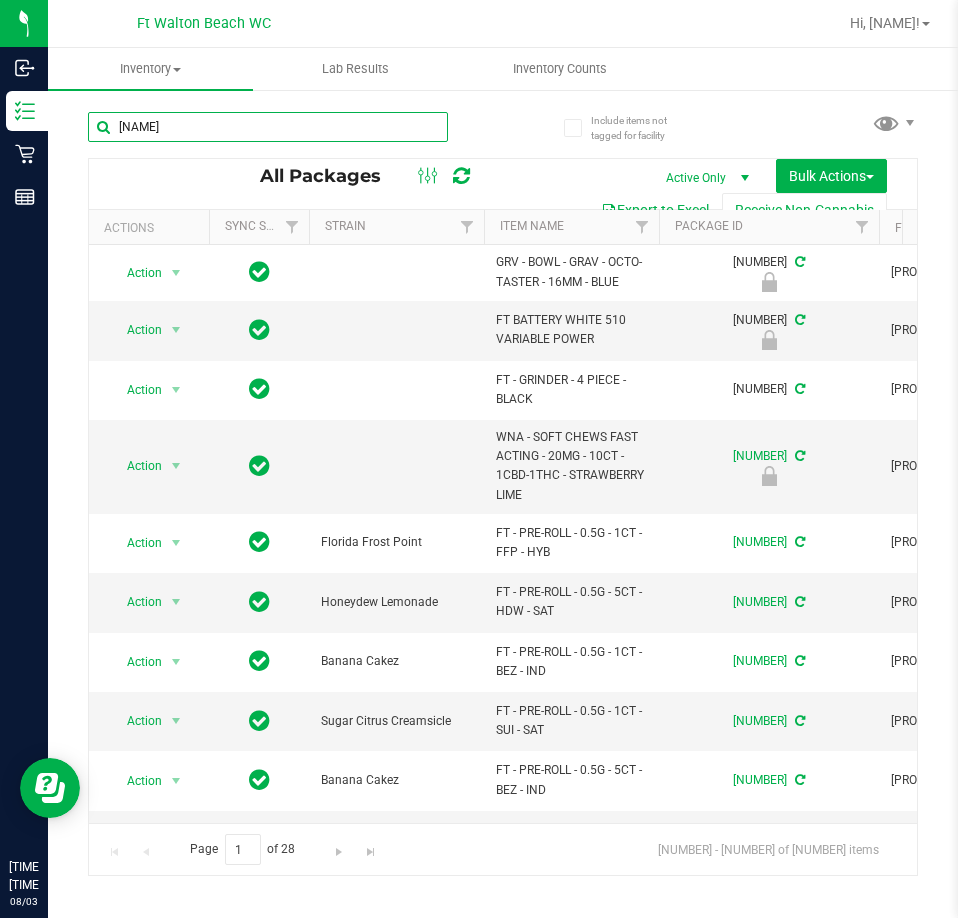 type on "[NAME]" 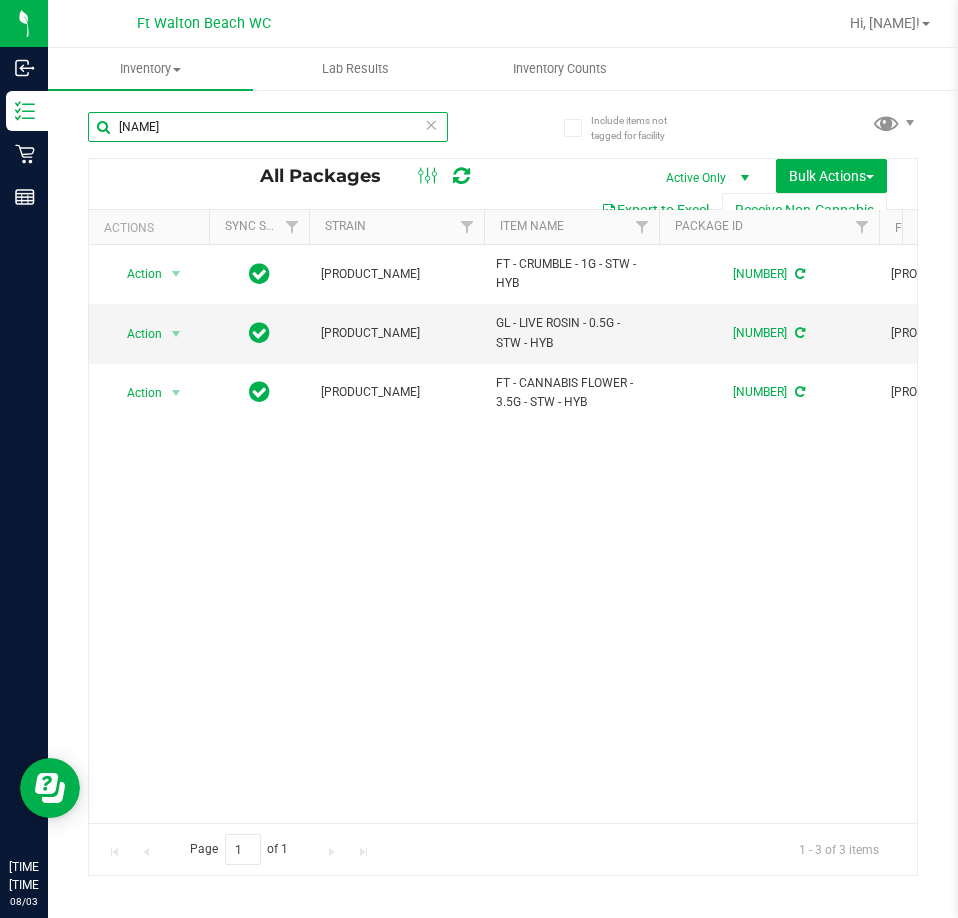 scroll, scrollTop: 0, scrollLeft: 234, axis: horizontal 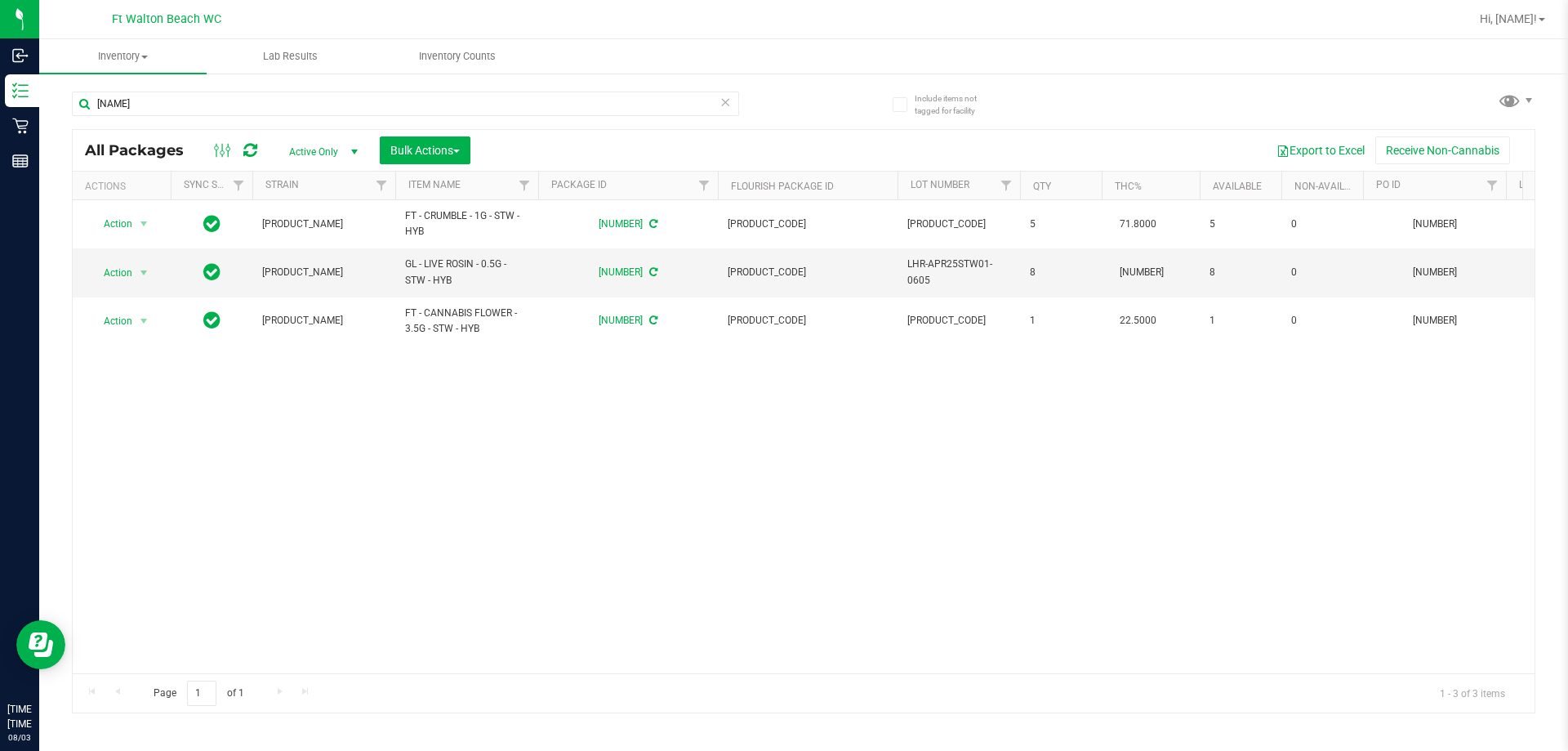 drag, startPoint x: 585, startPoint y: 659, endPoint x: 895, endPoint y: 630, distance: 311.3535 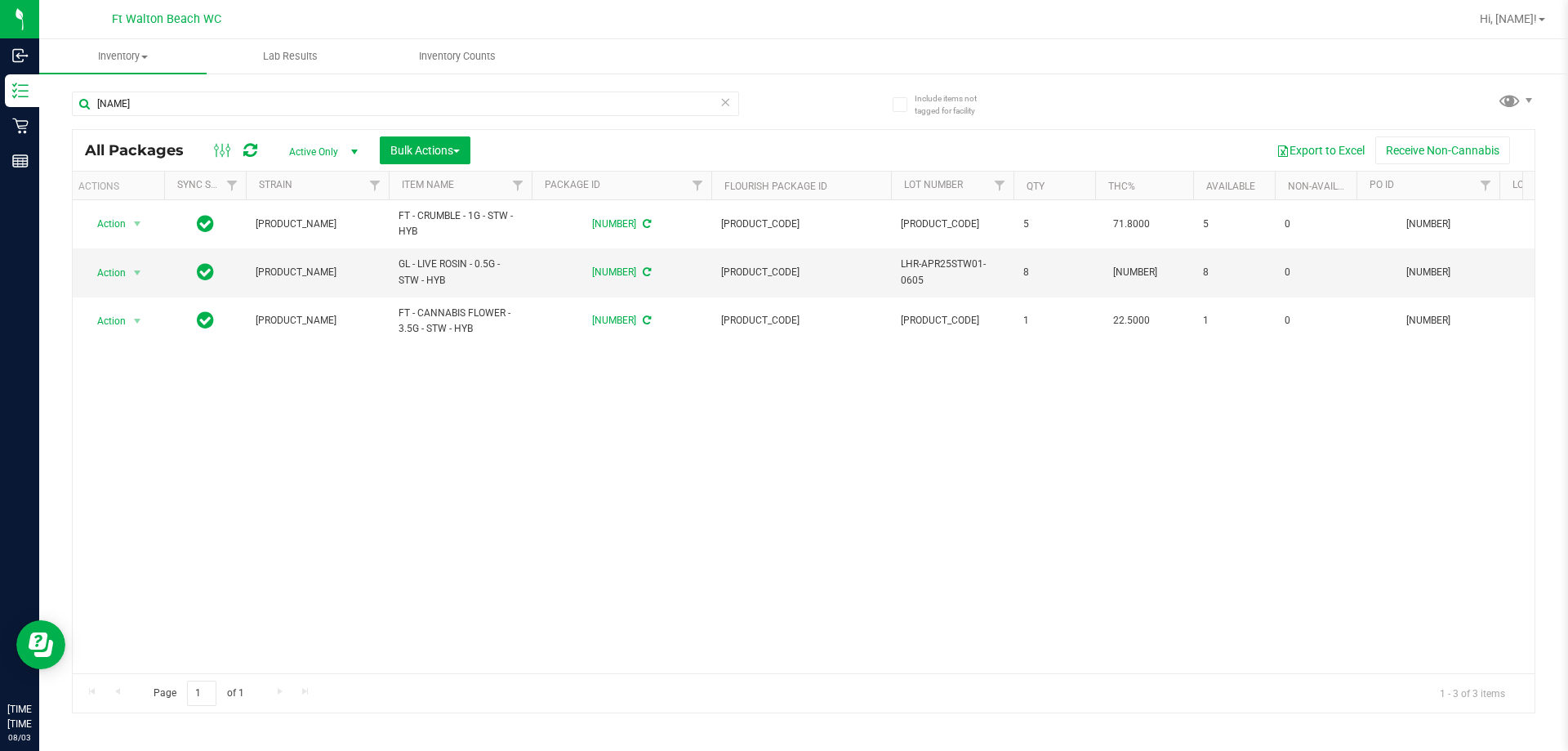 scroll, scrollTop: 0, scrollLeft: 359, axis: horizontal 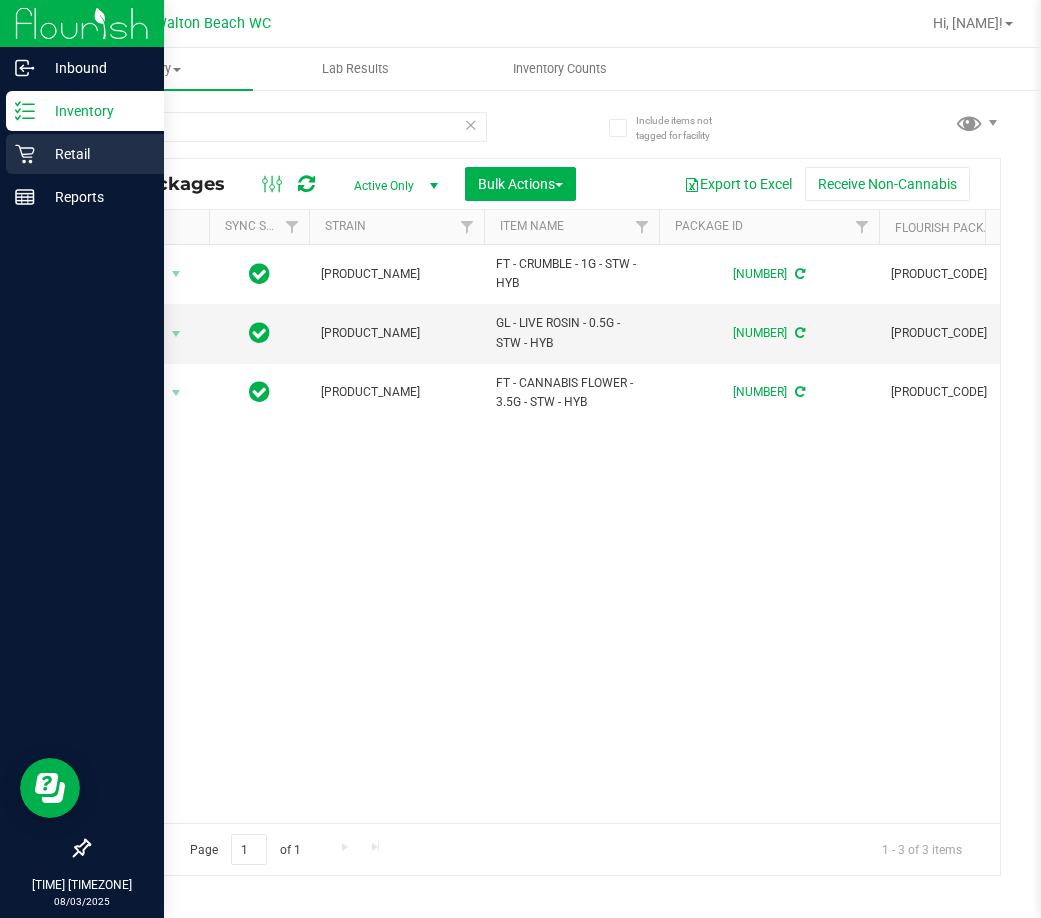 click on "Retail" at bounding box center (85, 154) 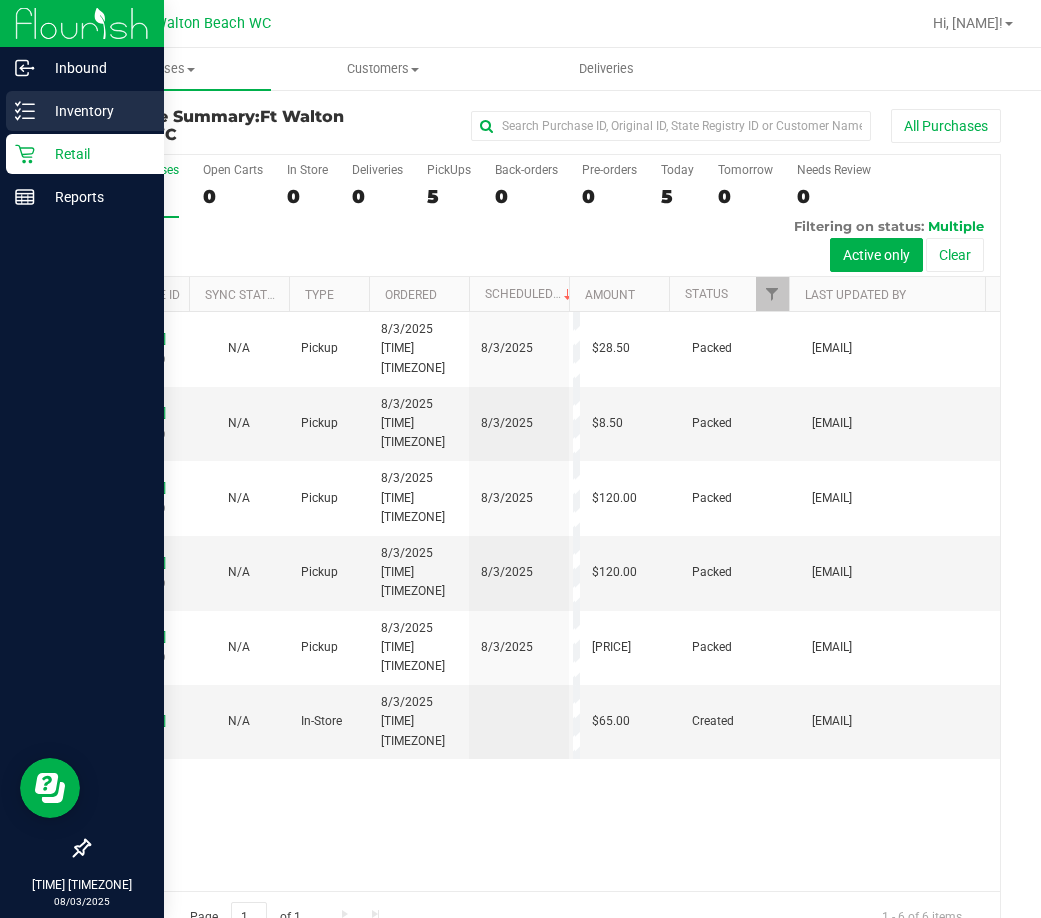 click on "Inventory" at bounding box center (95, 111) 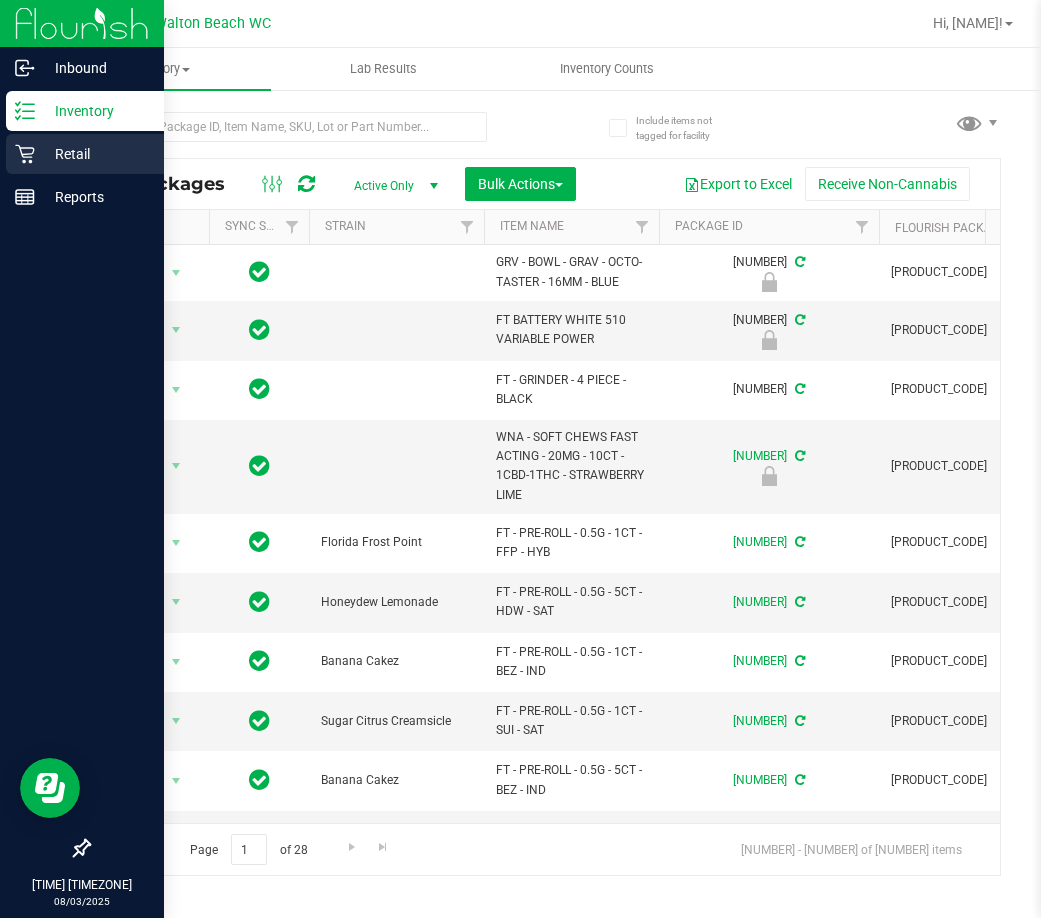 click on "Retail" at bounding box center (95, 154) 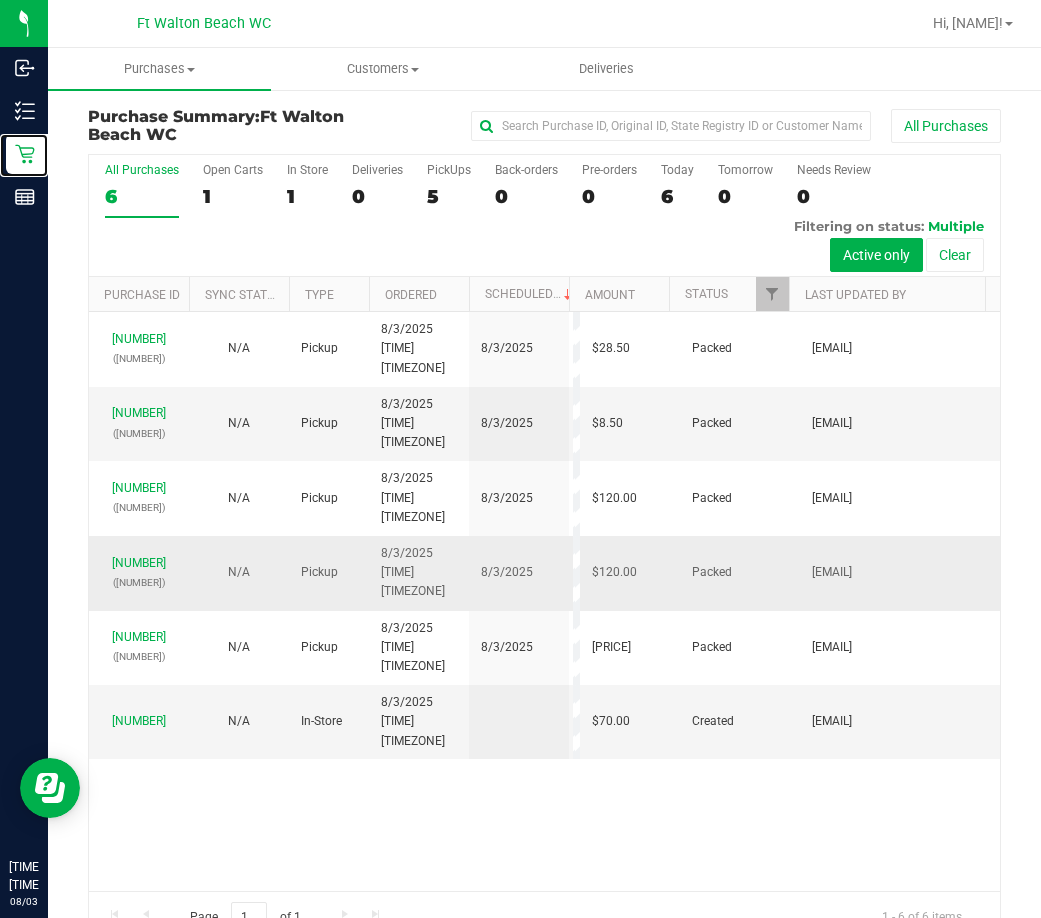 scroll, scrollTop: 45, scrollLeft: 0, axis: vertical 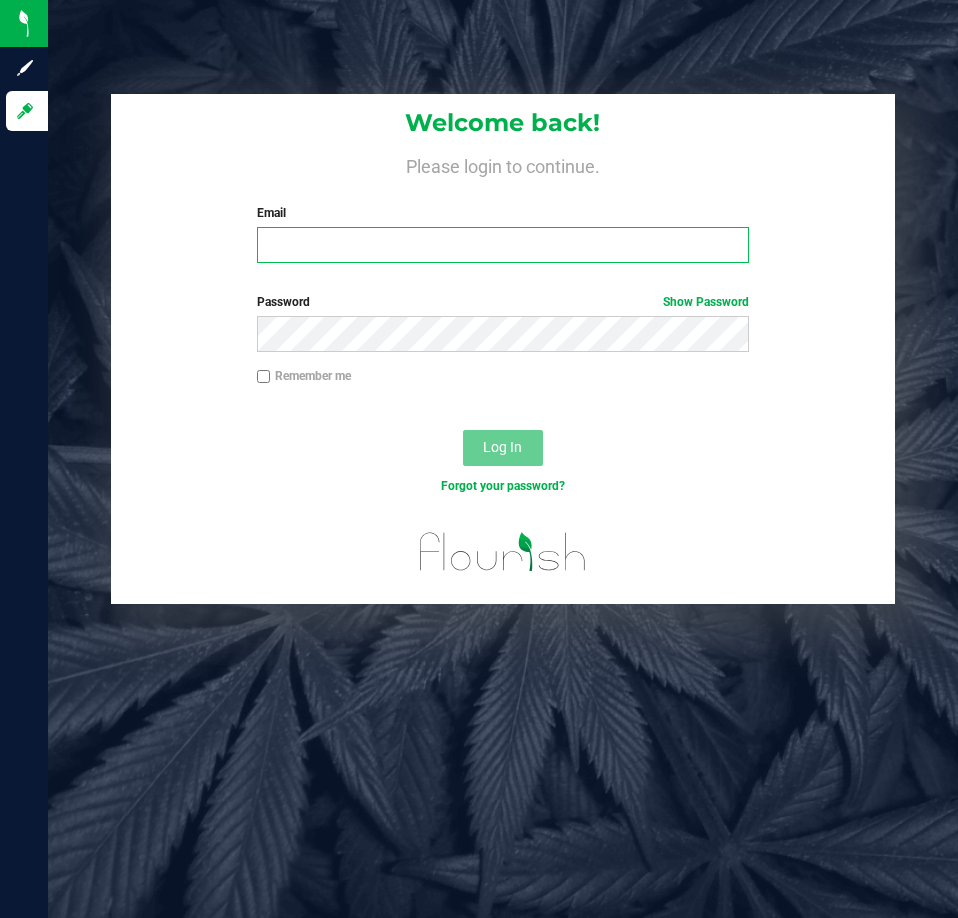 click on "Email" at bounding box center (503, 245) 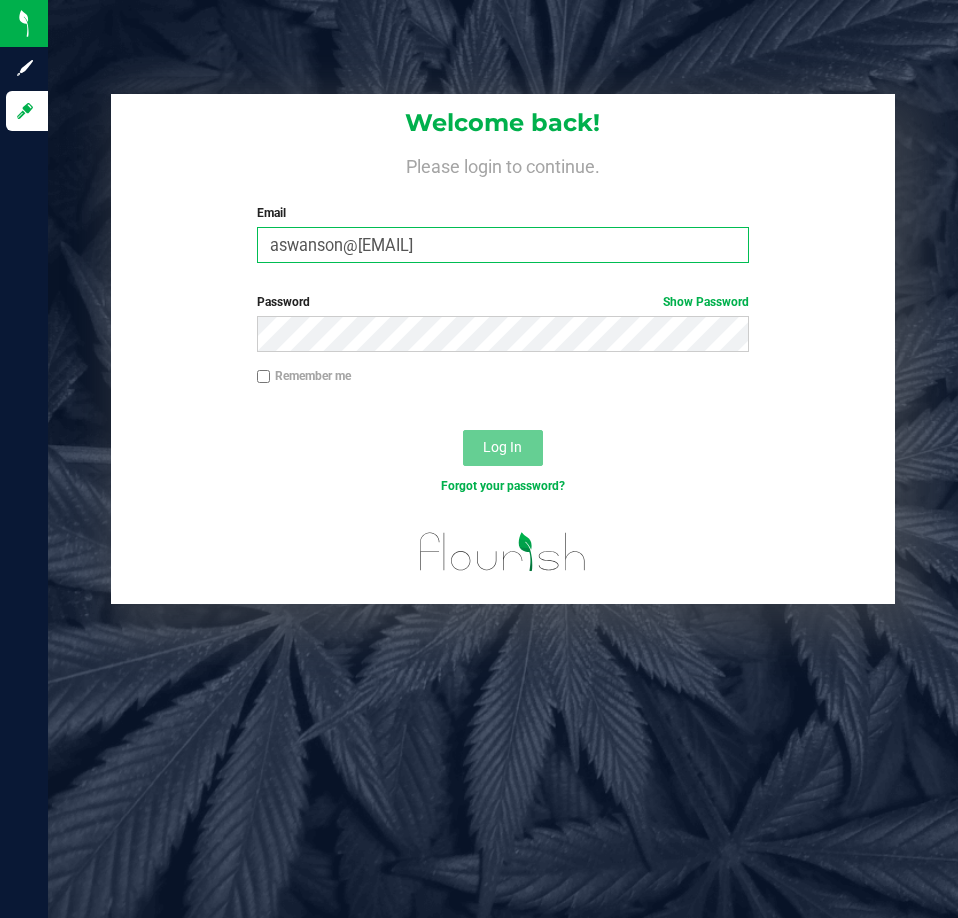 type on "aswanson@[EMAIL]" 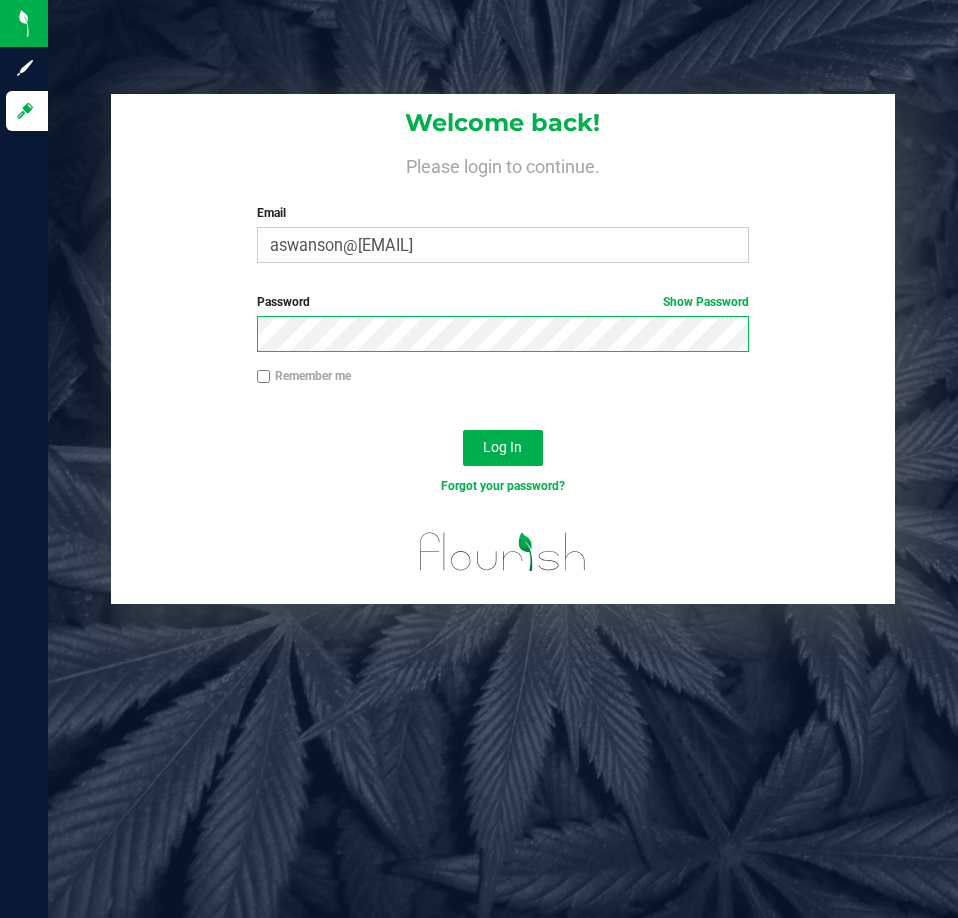 click on "Email
aswanson@[EMAIL]
Required
Please format your email correctly.
Password
Show Password
Remember me
Log In" at bounding box center (479, 459) 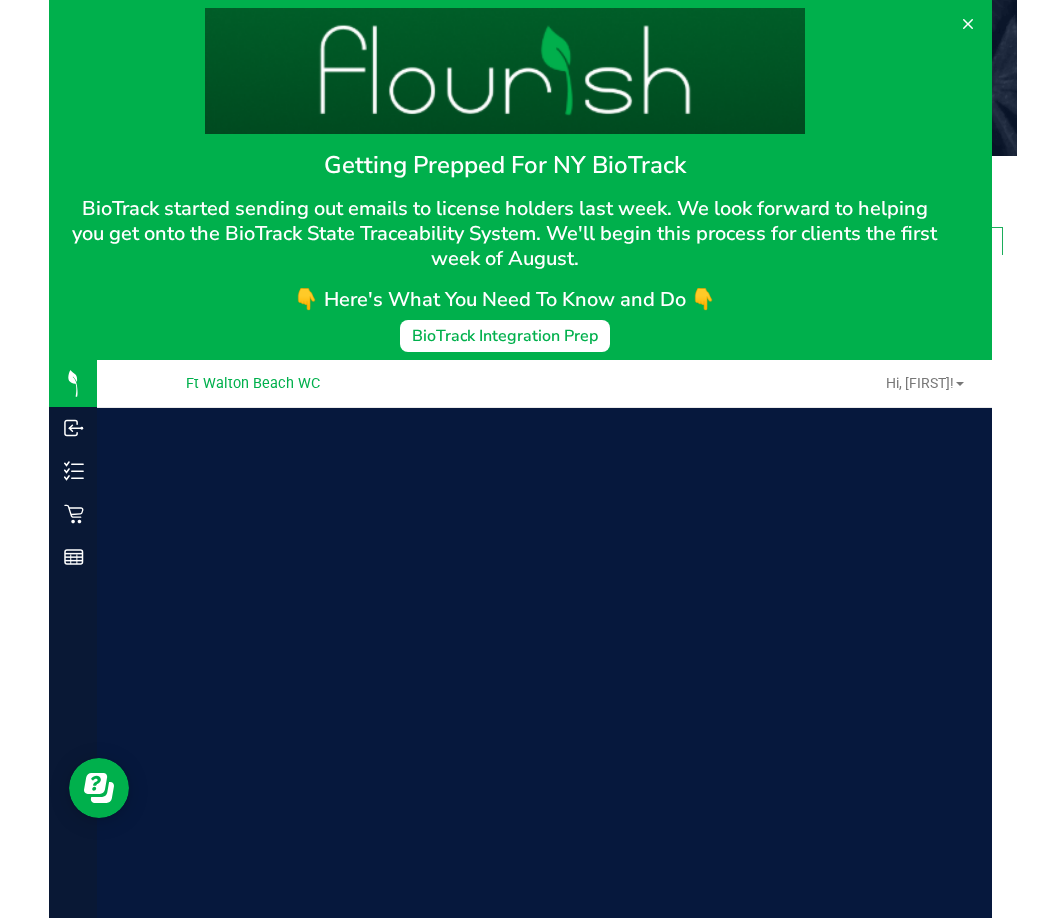 scroll, scrollTop: 0, scrollLeft: 0, axis: both 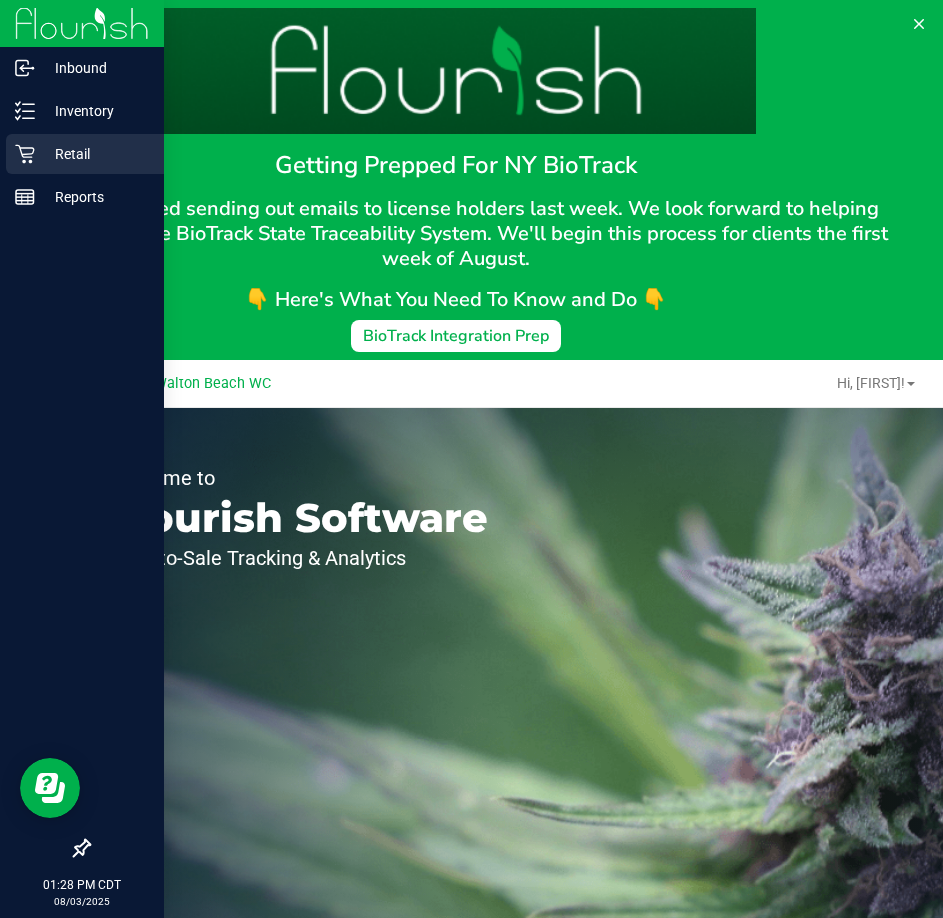 click on "Retail" at bounding box center (85, 154) 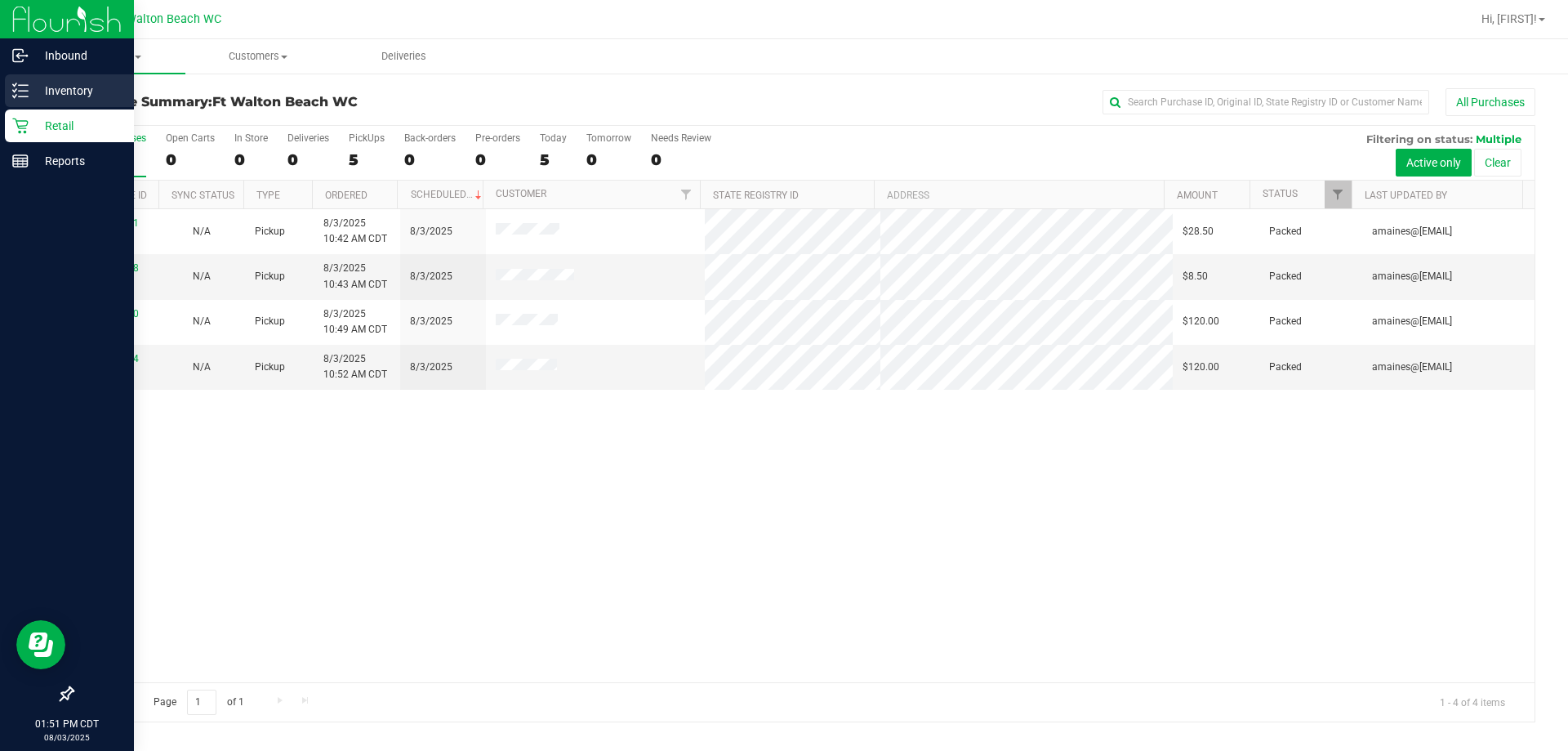 click 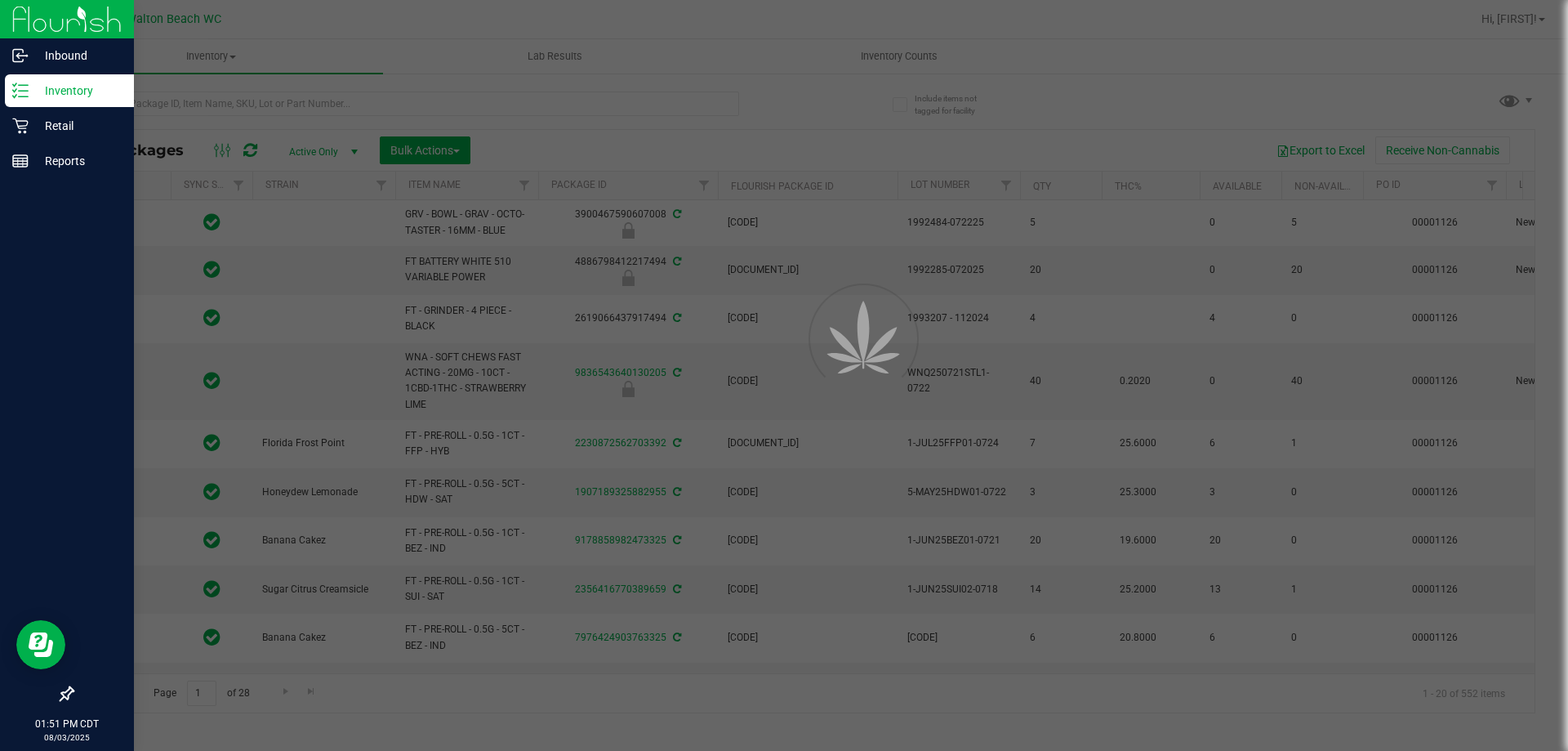 click at bounding box center (784, 375) 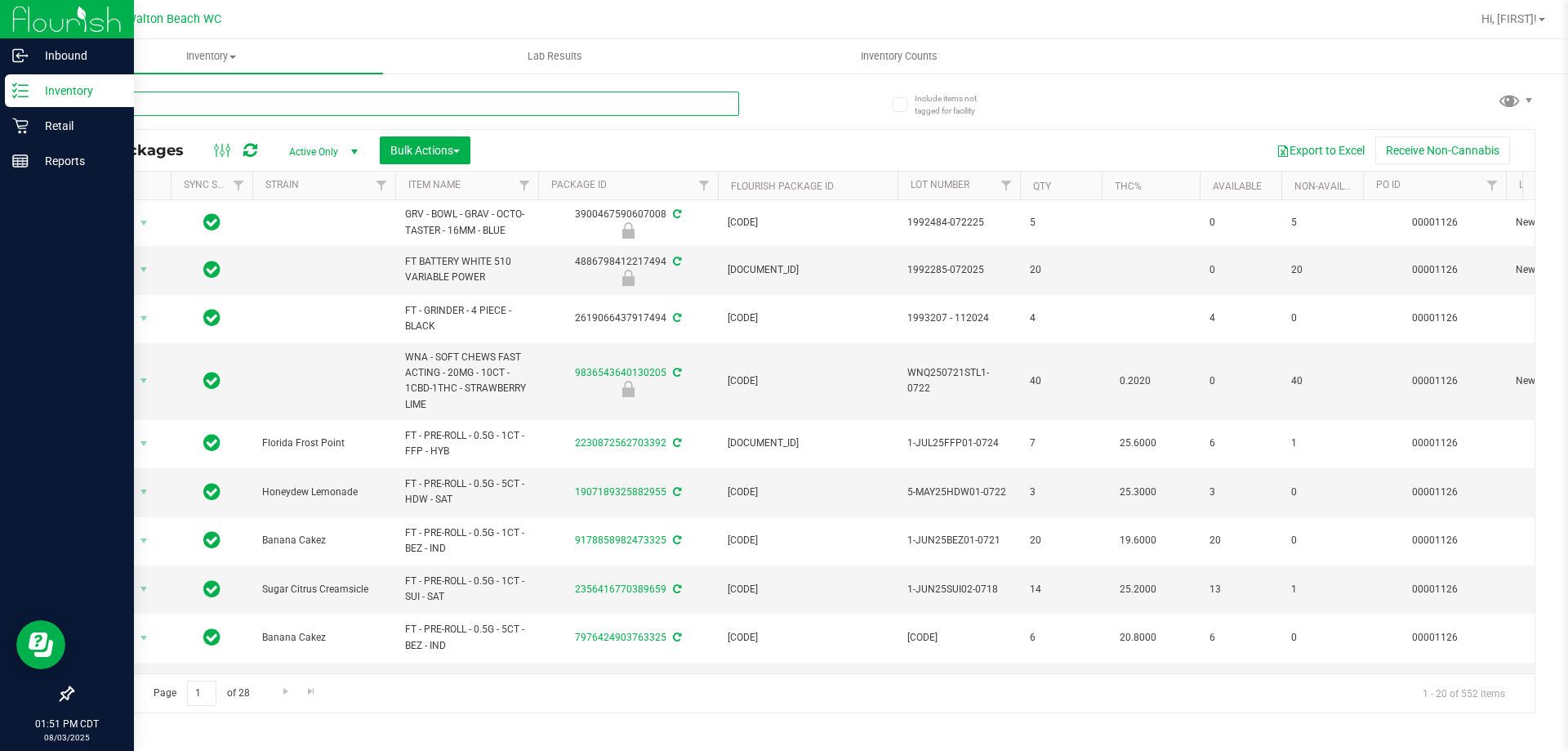 click at bounding box center [405, 104] 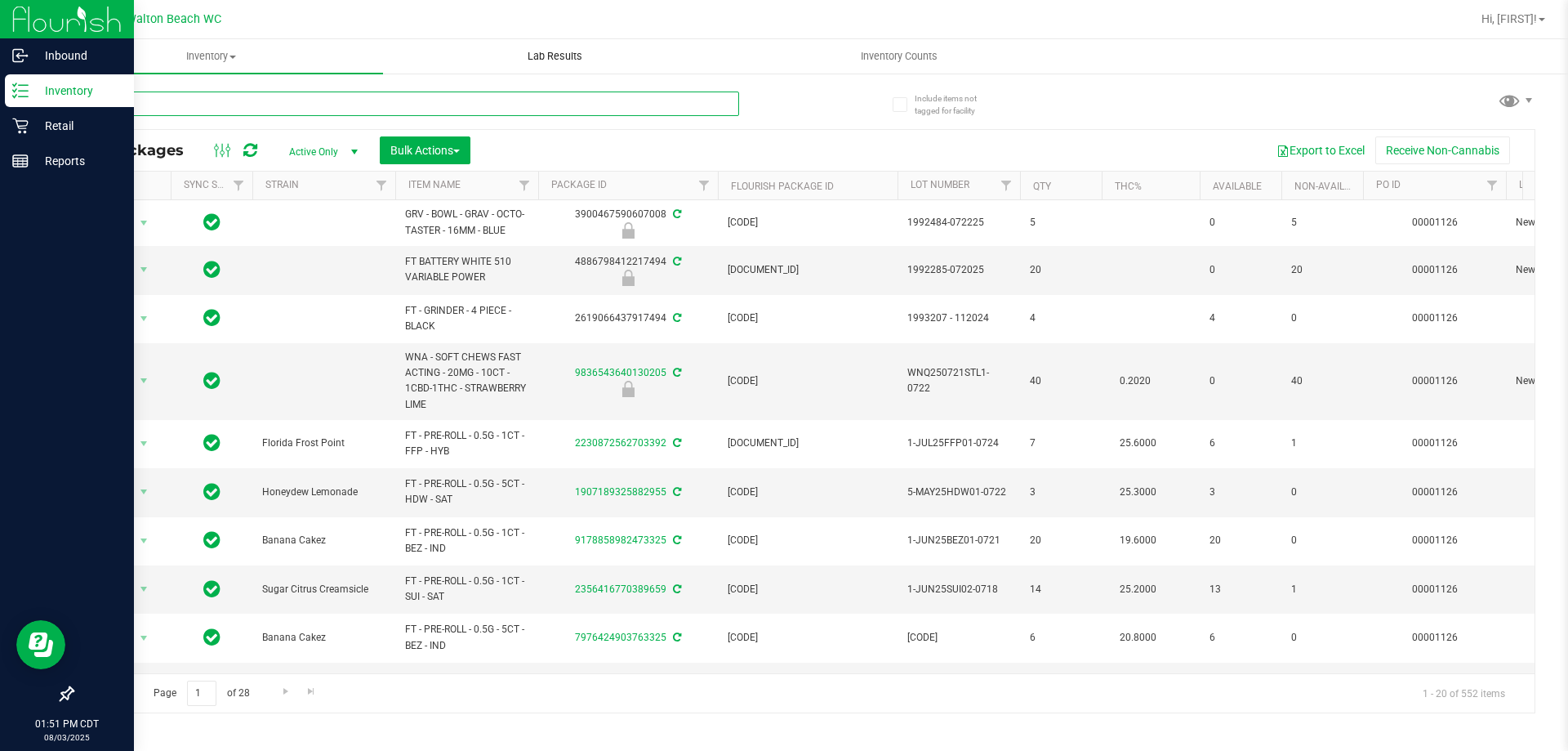 type on "lmz" 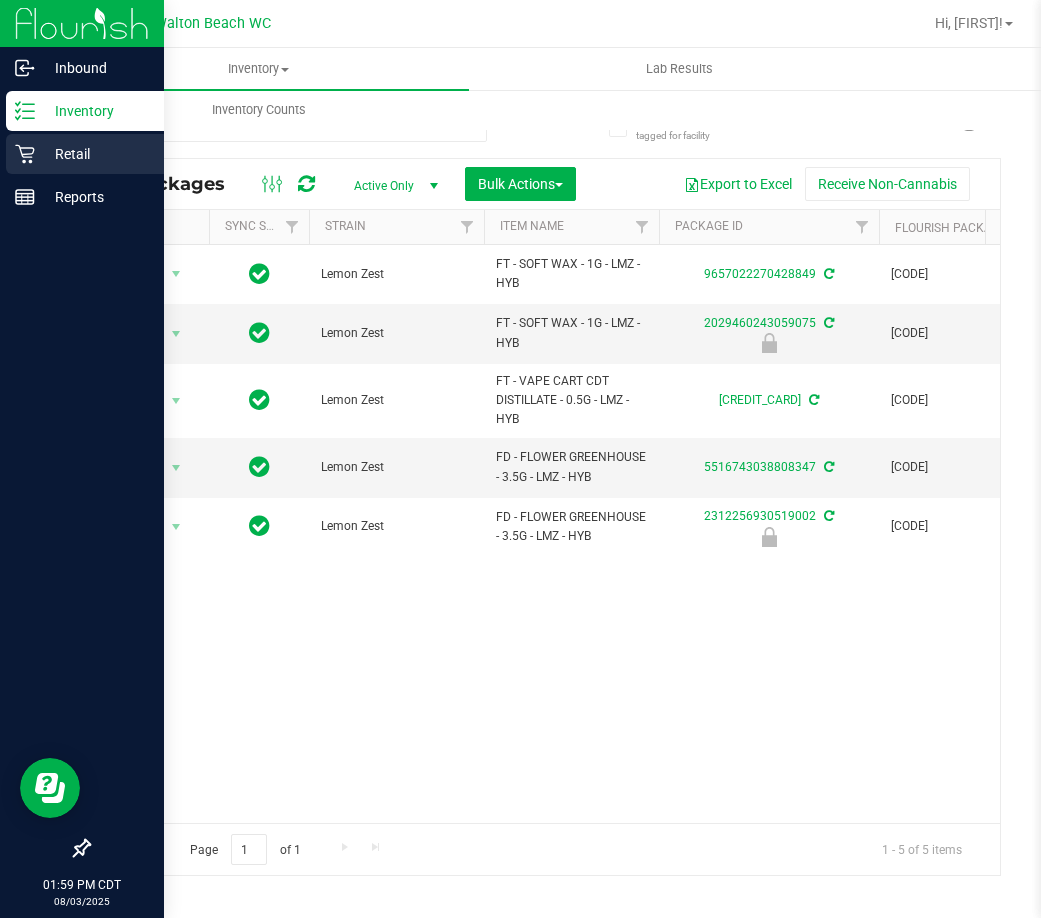 click 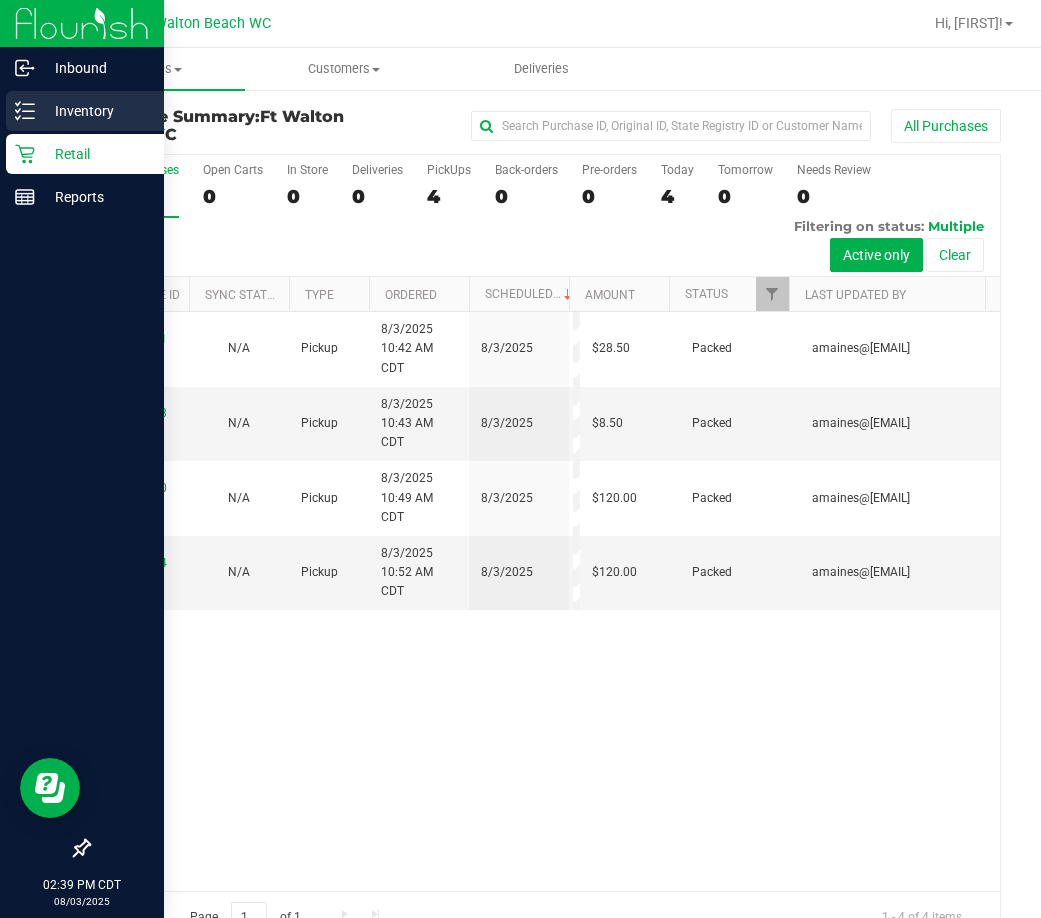 click on "Inventory" at bounding box center [95, 111] 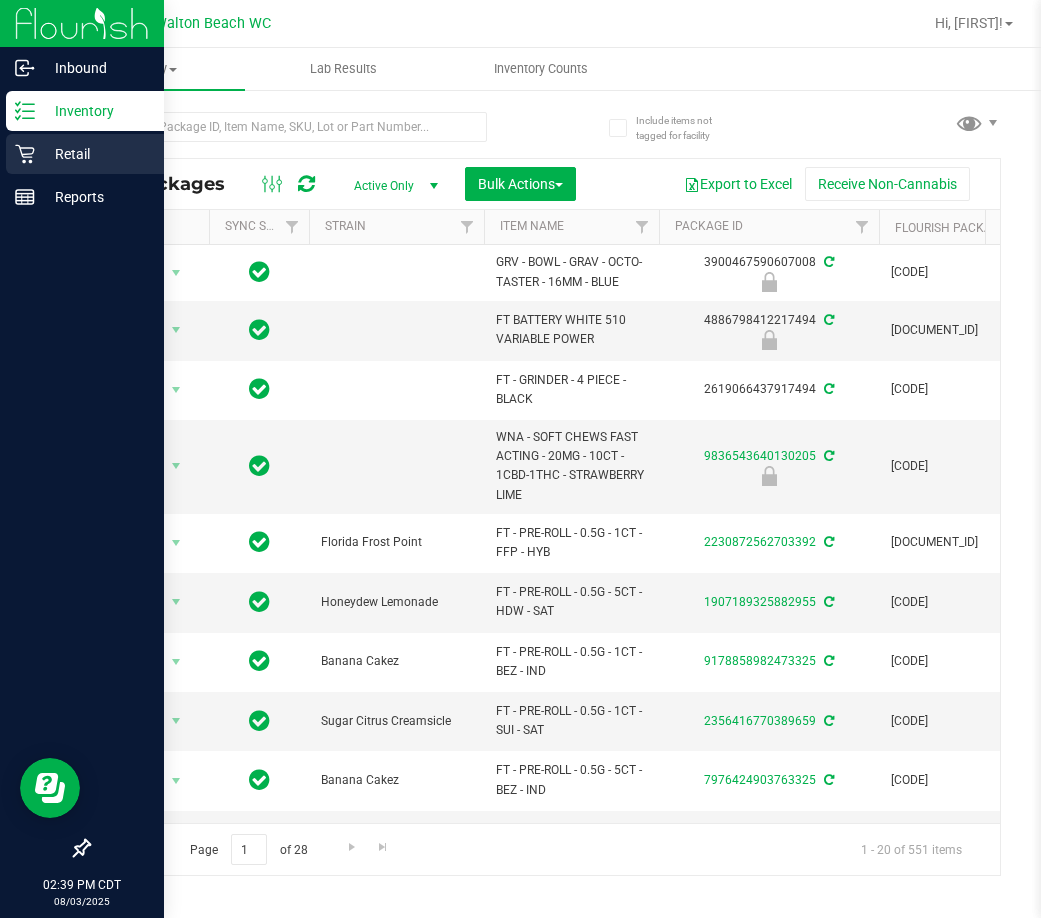 click on "Retail" at bounding box center (85, 154) 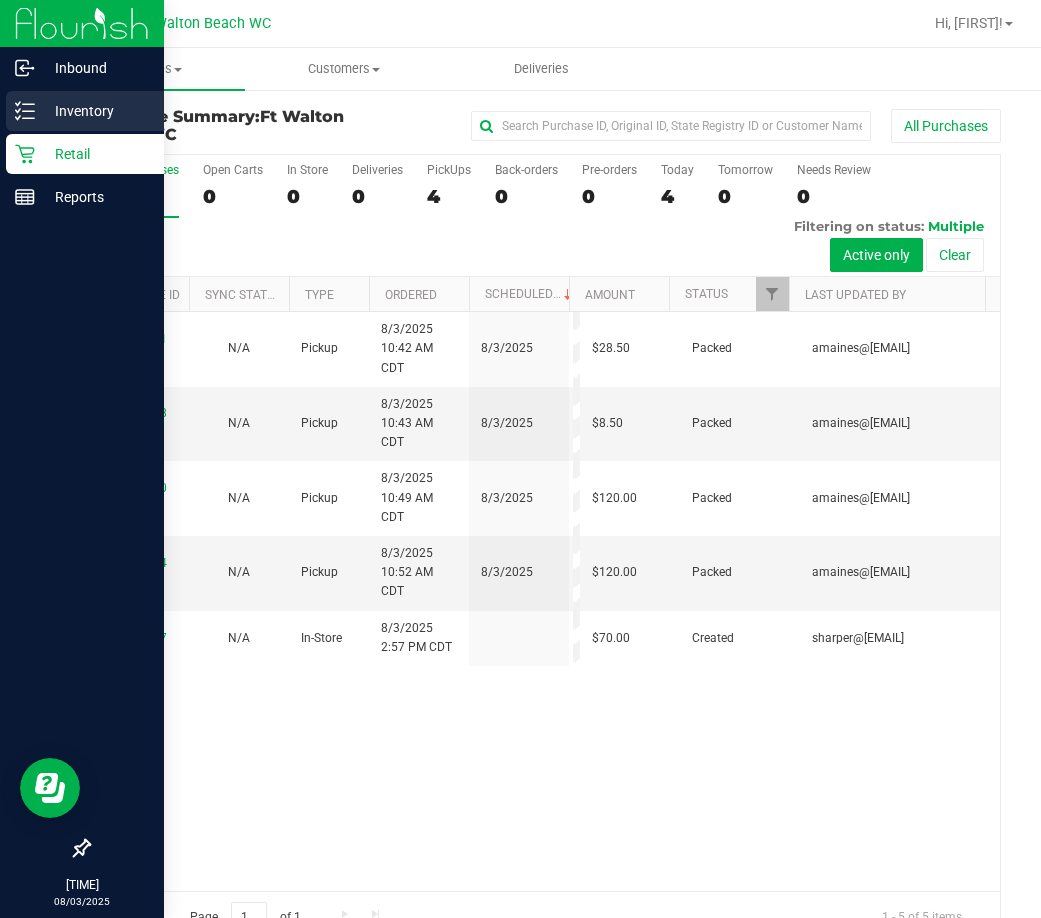 click on "Inventory" at bounding box center (95, 111) 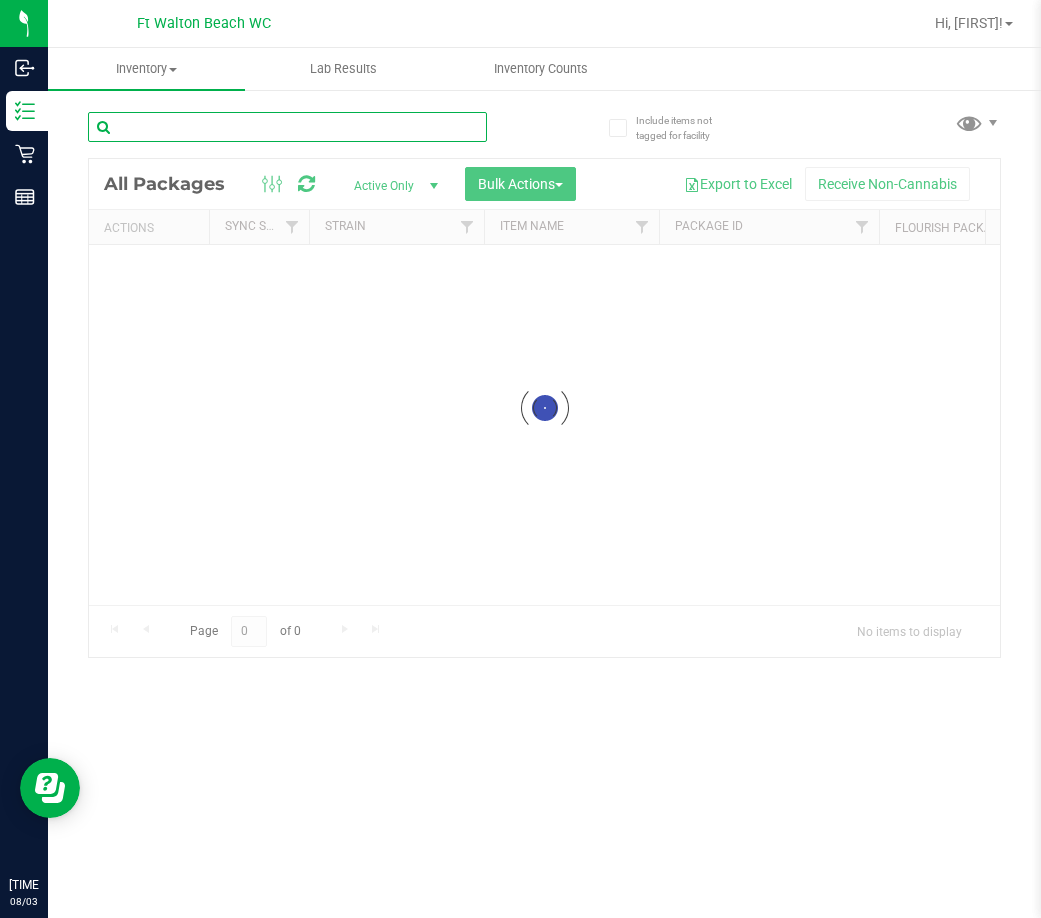 click at bounding box center (287, 127) 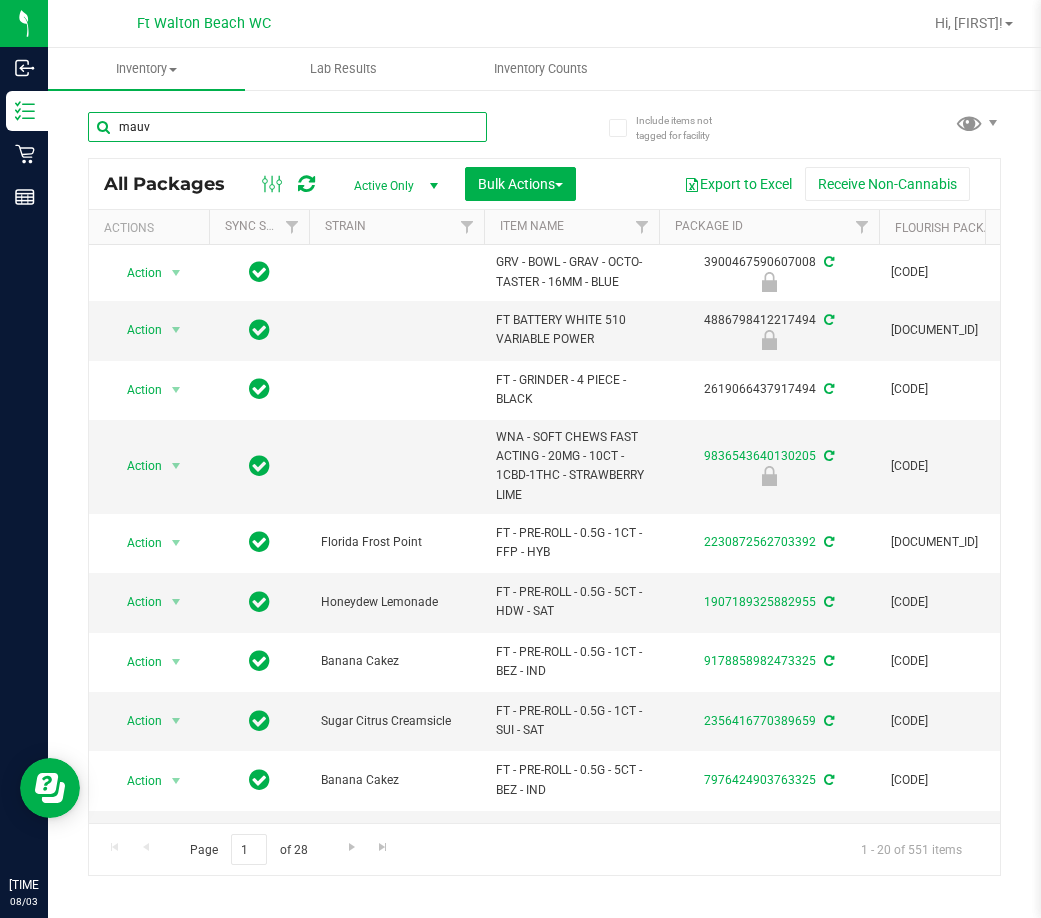 type on "[NAME]" 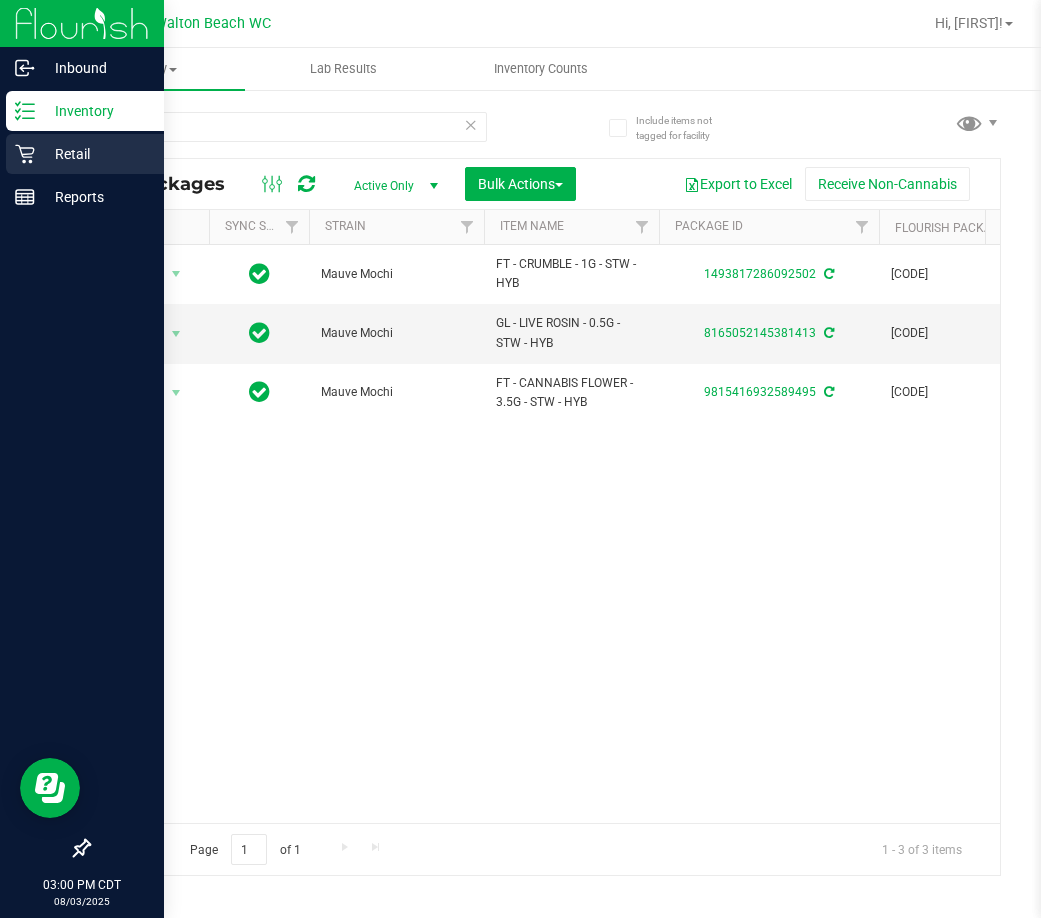 click on "Retail" at bounding box center (85, 154) 